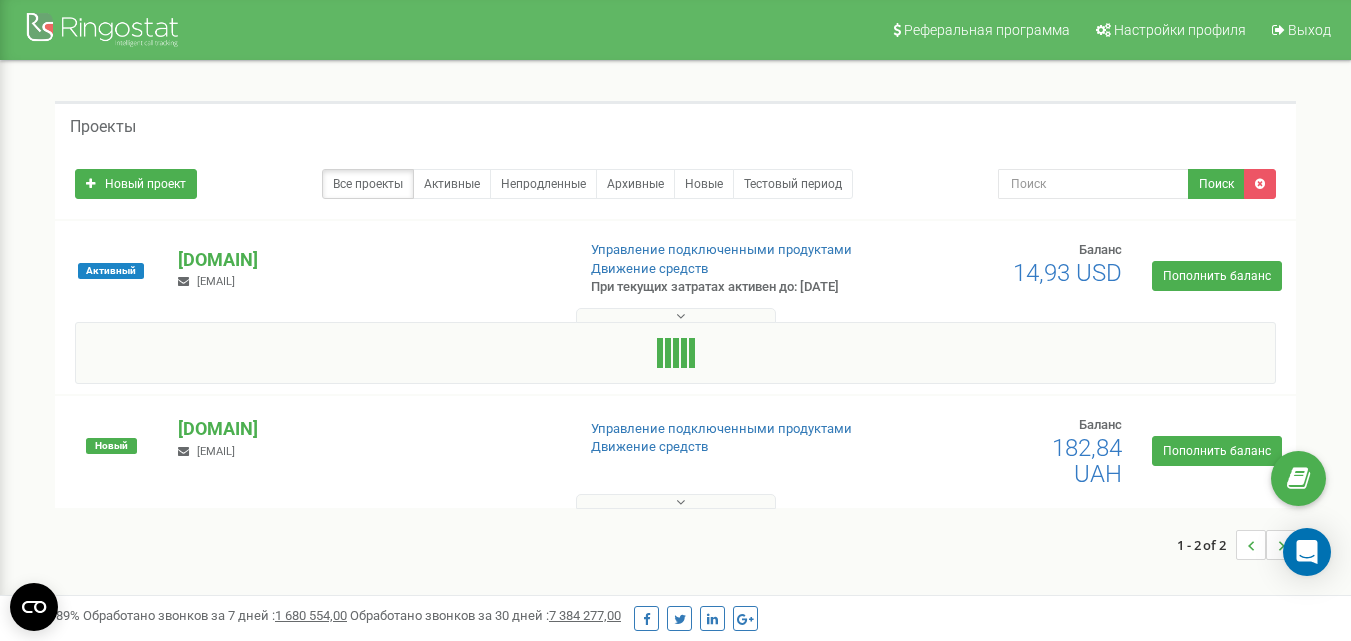 scroll, scrollTop: 0, scrollLeft: 0, axis: both 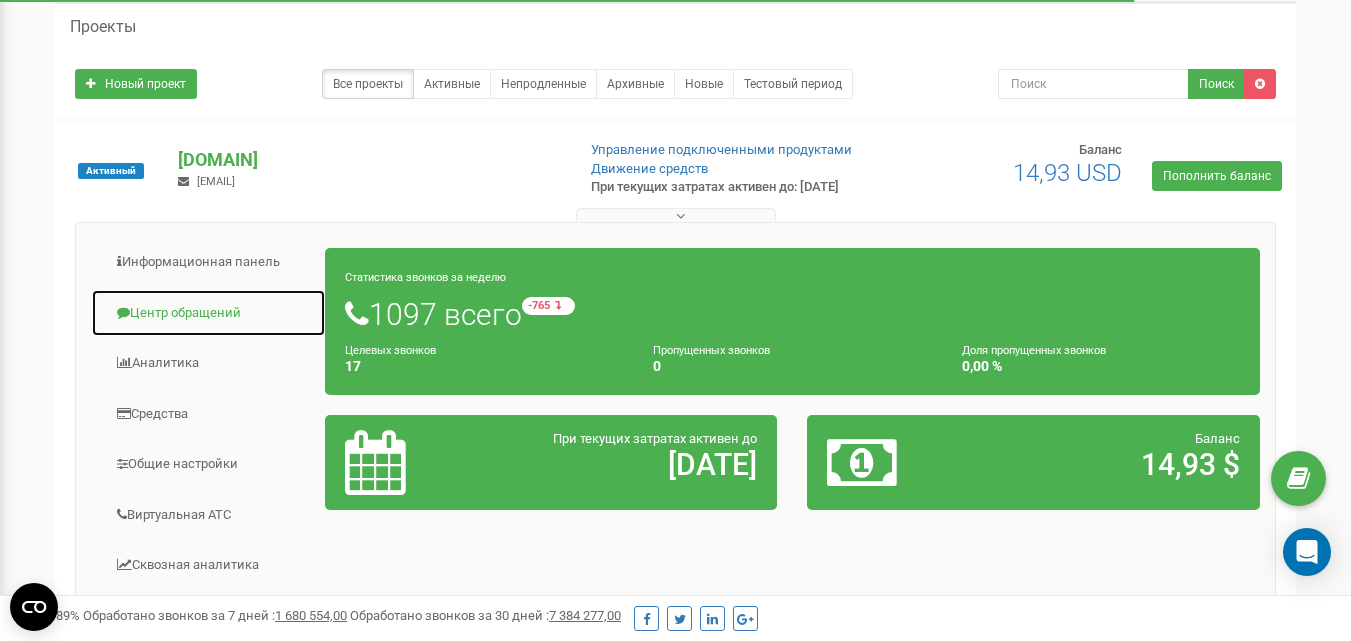 click on "Центр обращений" at bounding box center (208, 313) 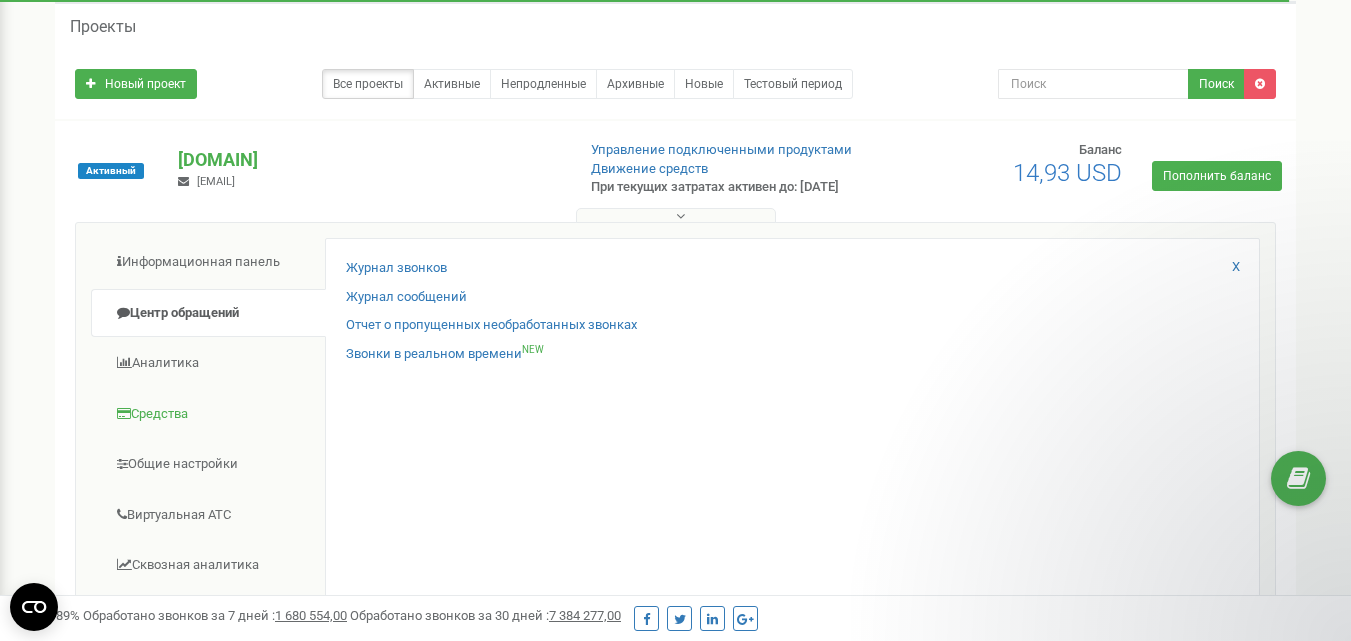 scroll, scrollTop: 188, scrollLeft: 0, axis: vertical 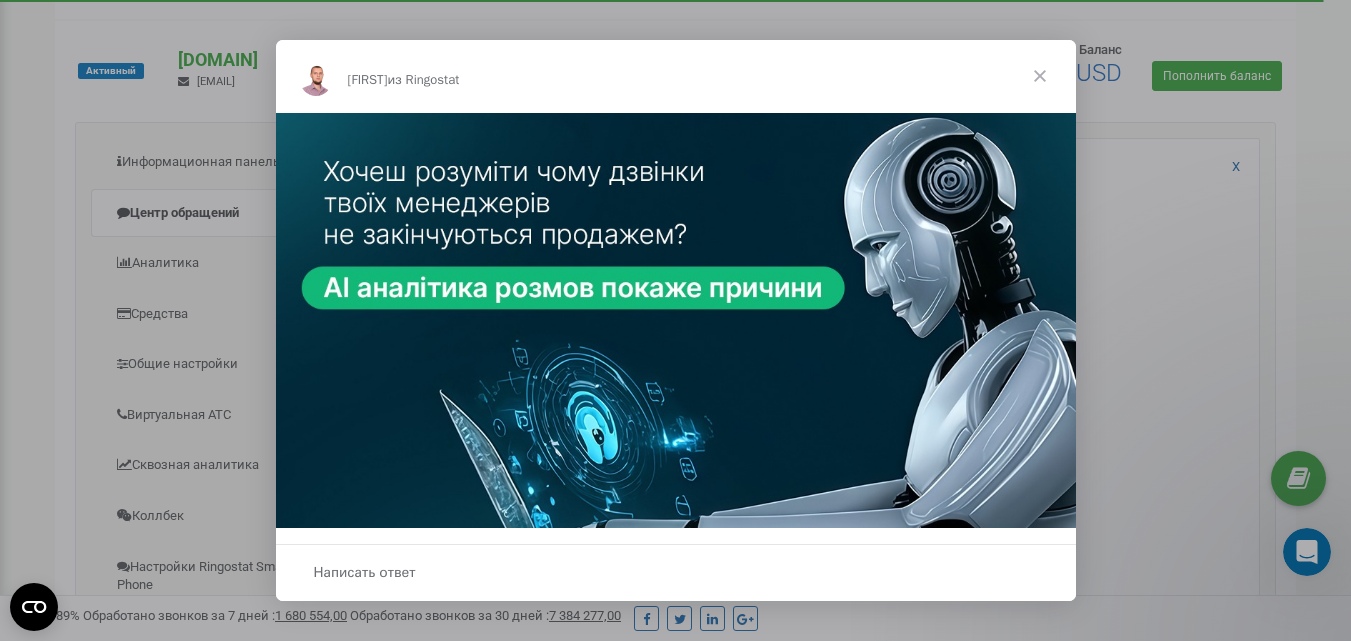 click at bounding box center [1040, 76] 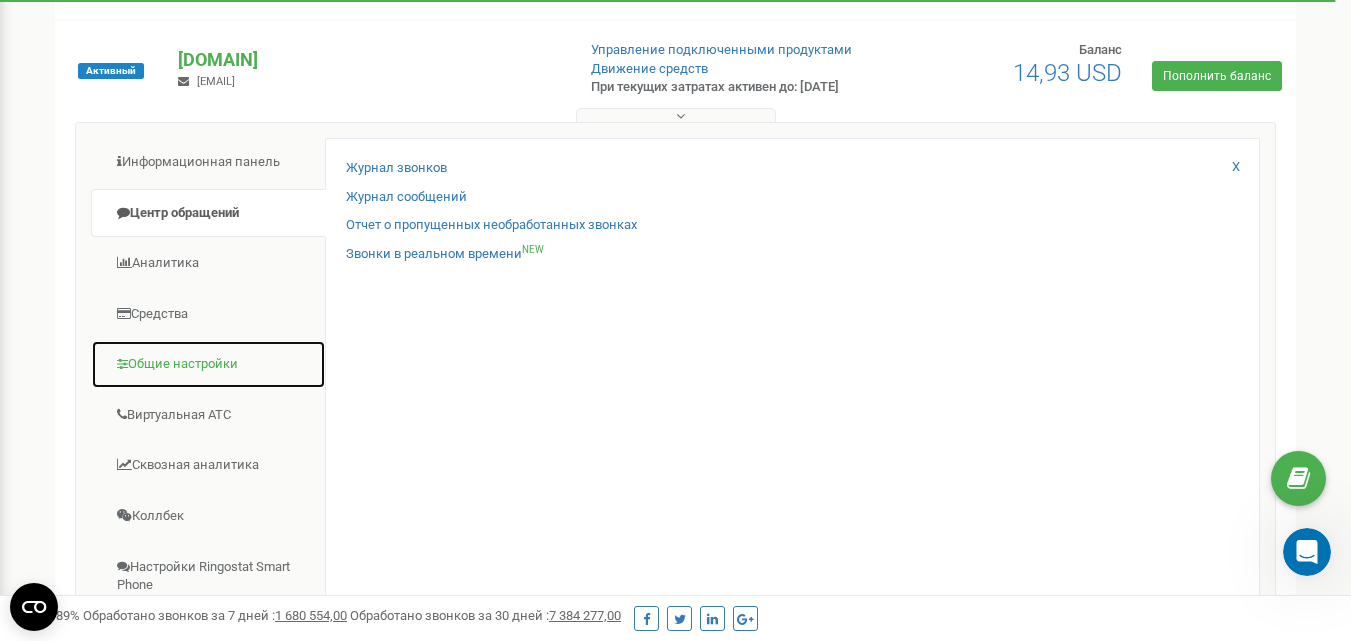 click on "Общие настройки" at bounding box center (208, 364) 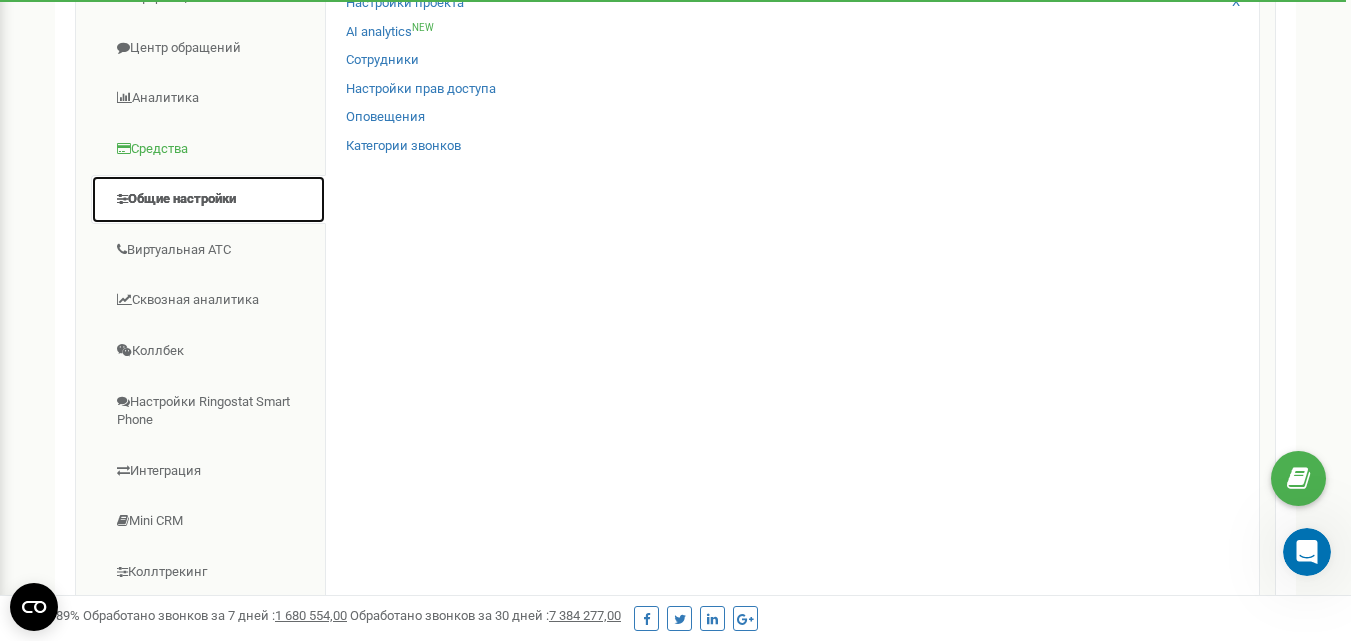 scroll, scrollTop: 400, scrollLeft: 0, axis: vertical 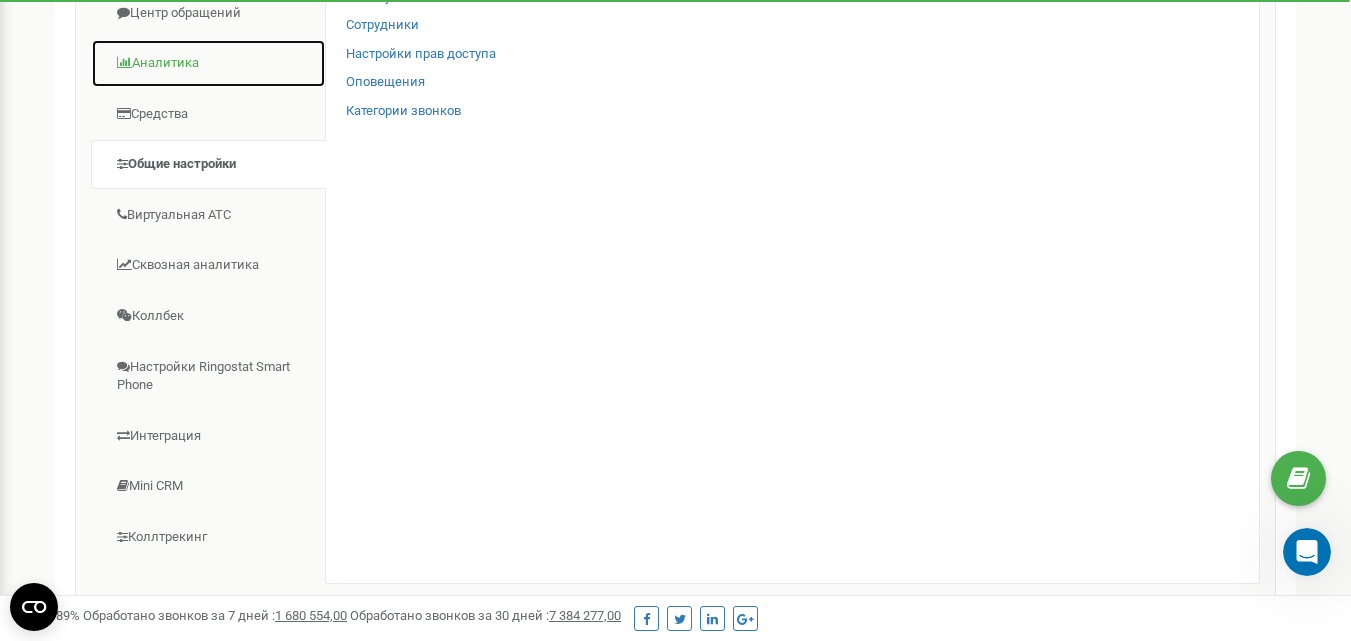 click on "Аналитика" at bounding box center [208, 63] 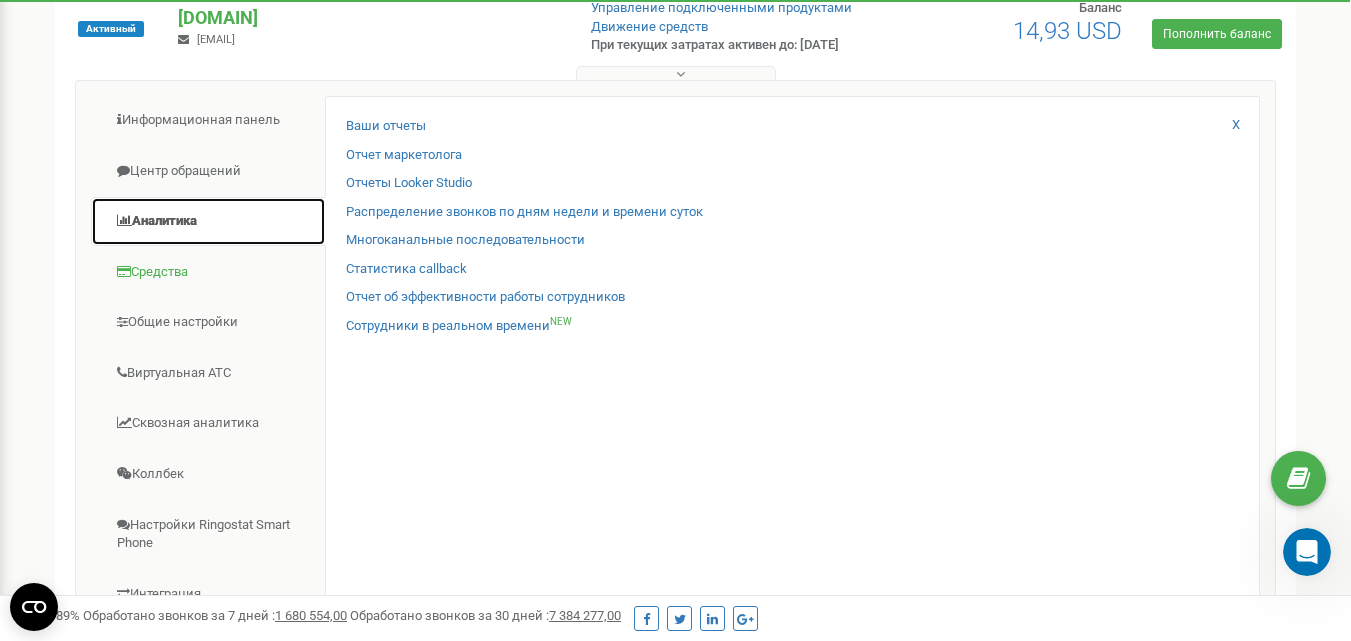 scroll, scrollTop: 200, scrollLeft: 0, axis: vertical 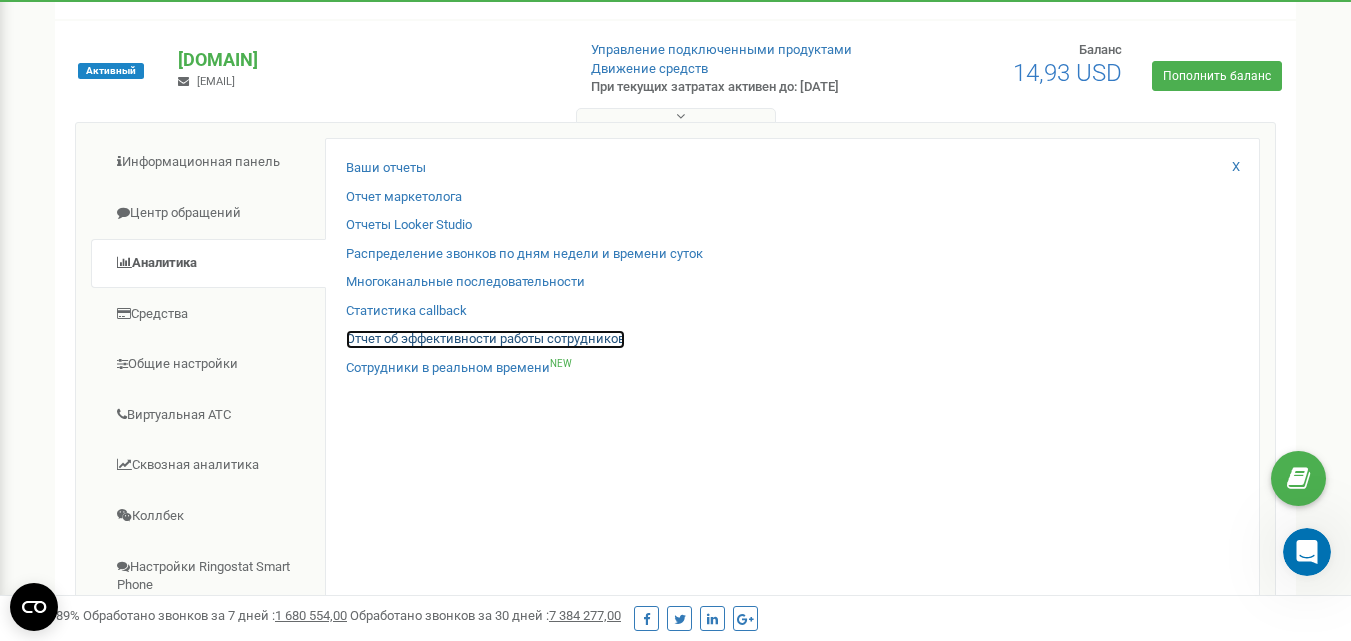 click on "Отчет об эффективности работы сотрудников" at bounding box center [485, 339] 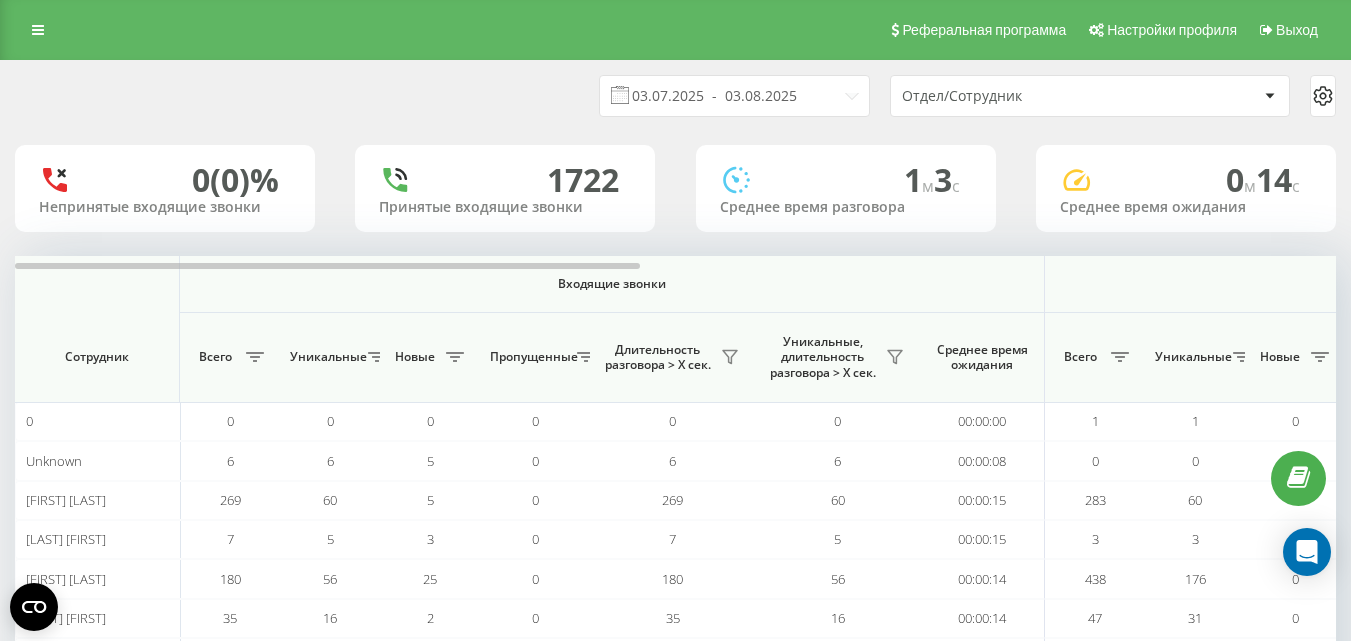 scroll, scrollTop: 0, scrollLeft: 0, axis: both 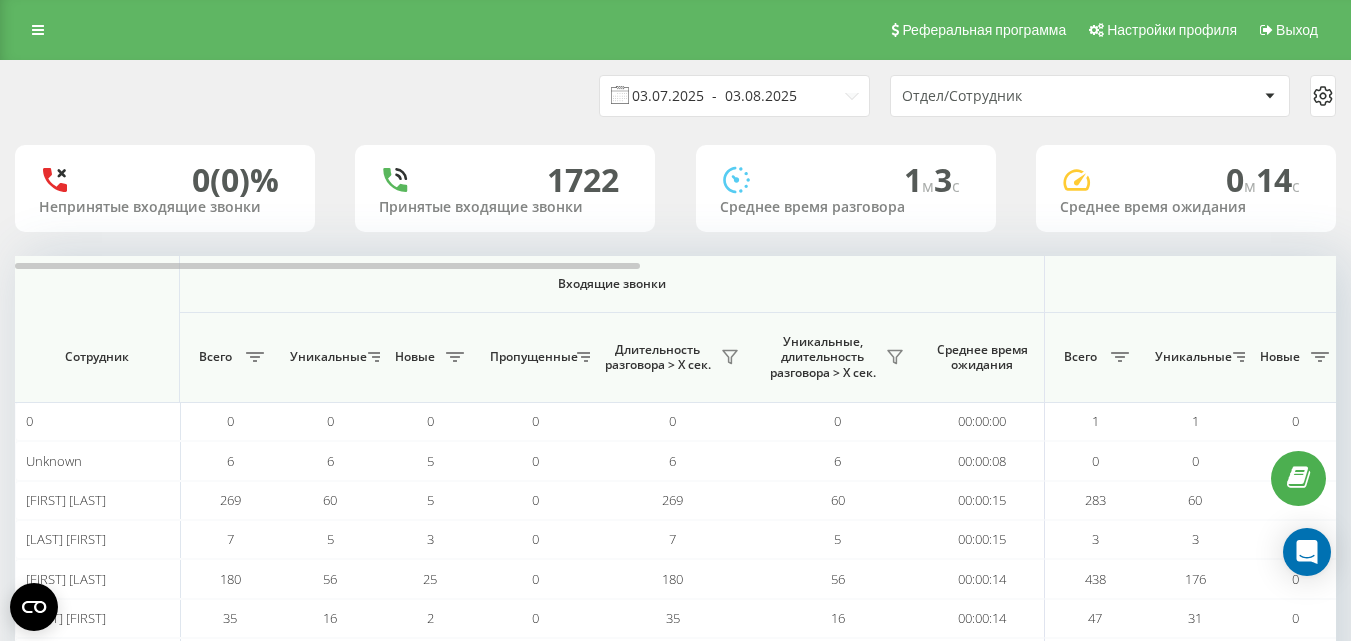 click on "03.07.2025  -  03.08.2025" at bounding box center (734, 96) 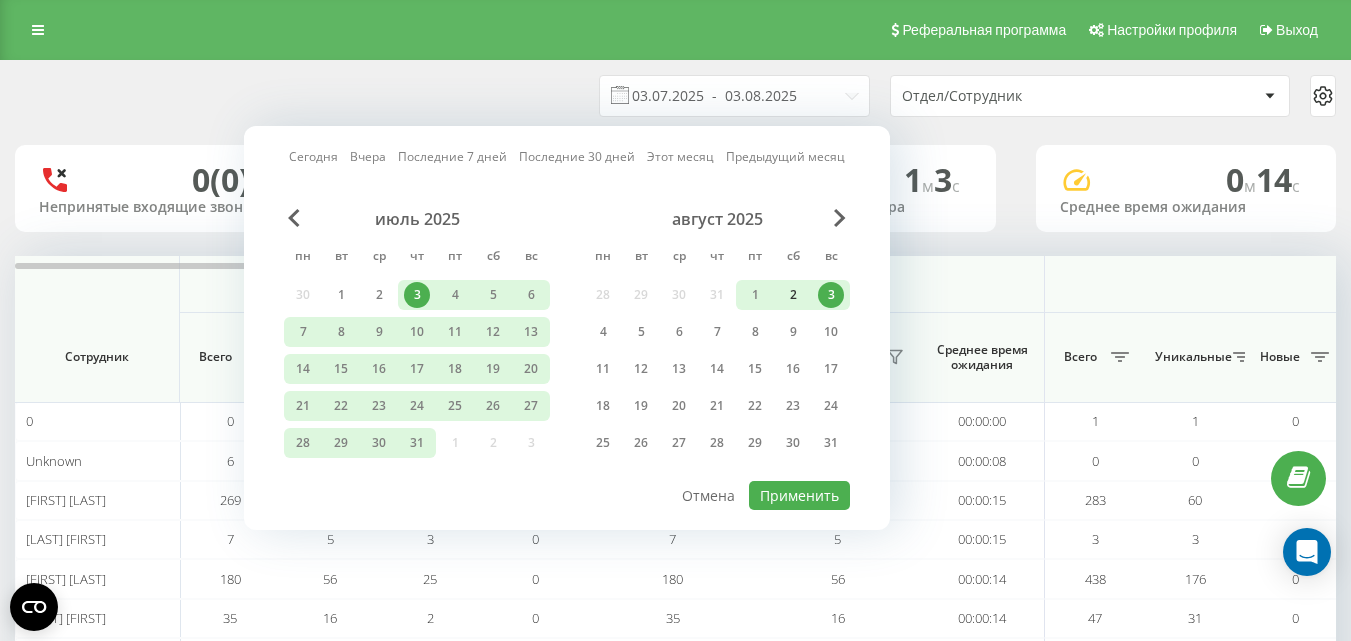 click on "2" at bounding box center (793, 295) 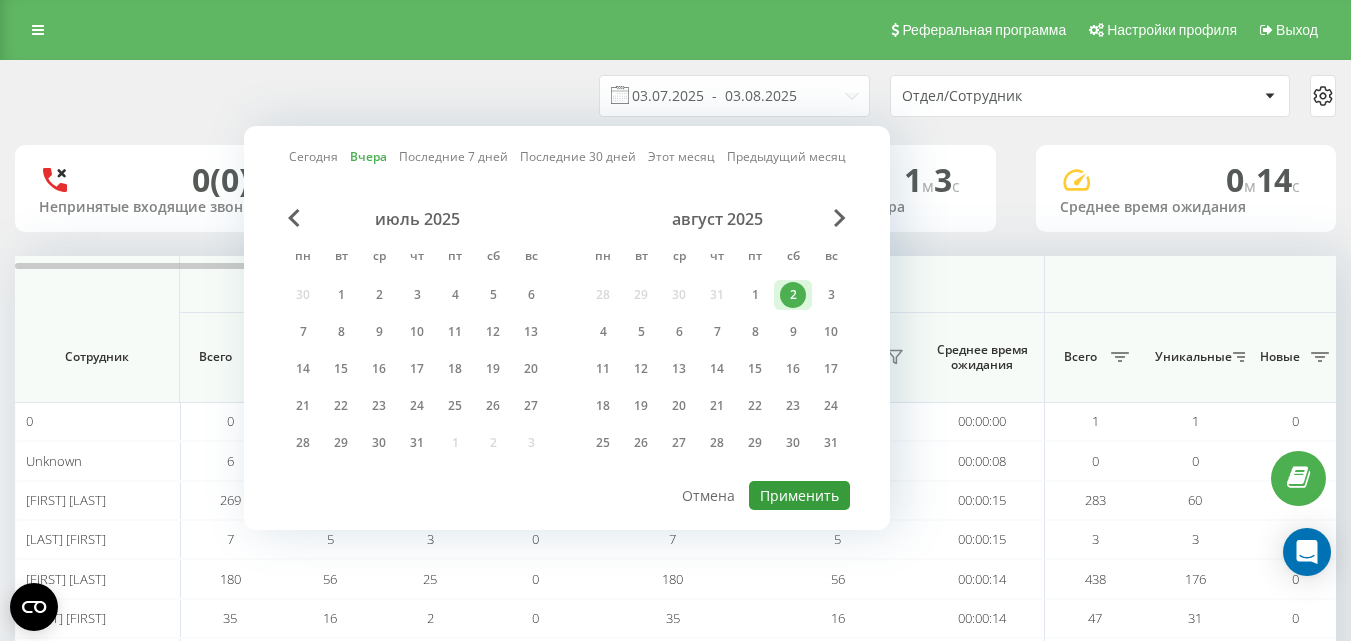 click on "Применить" at bounding box center (799, 495) 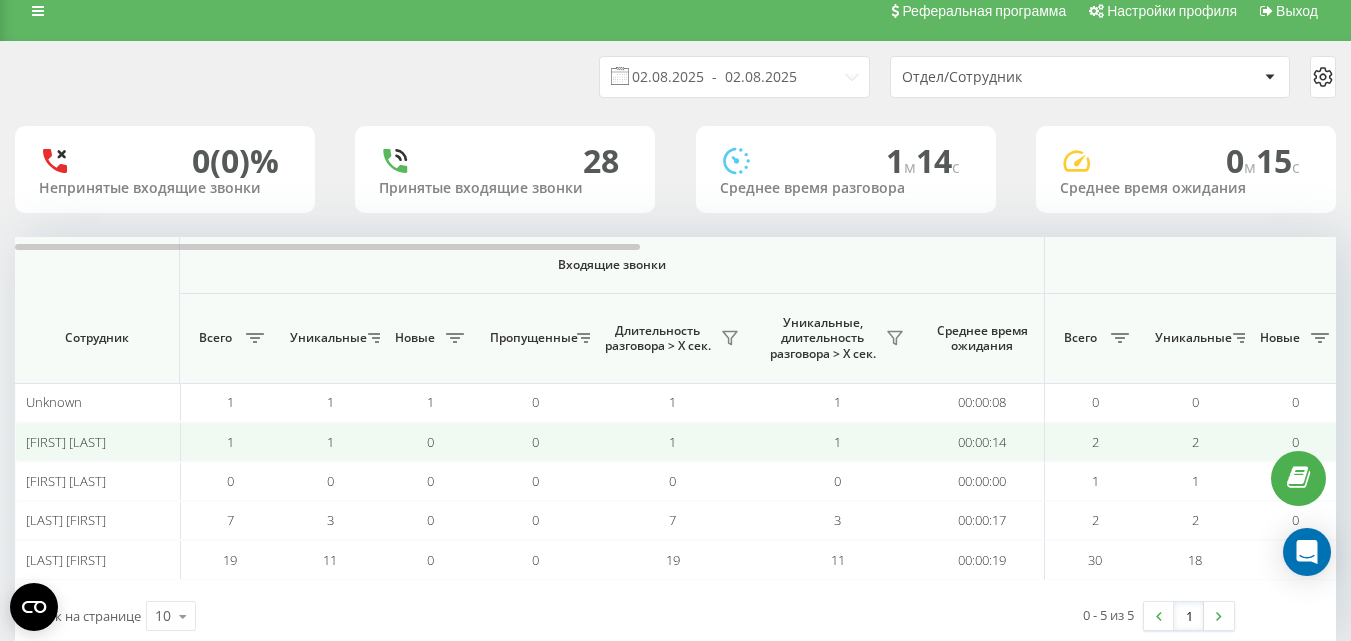 scroll, scrollTop: 0, scrollLeft: 0, axis: both 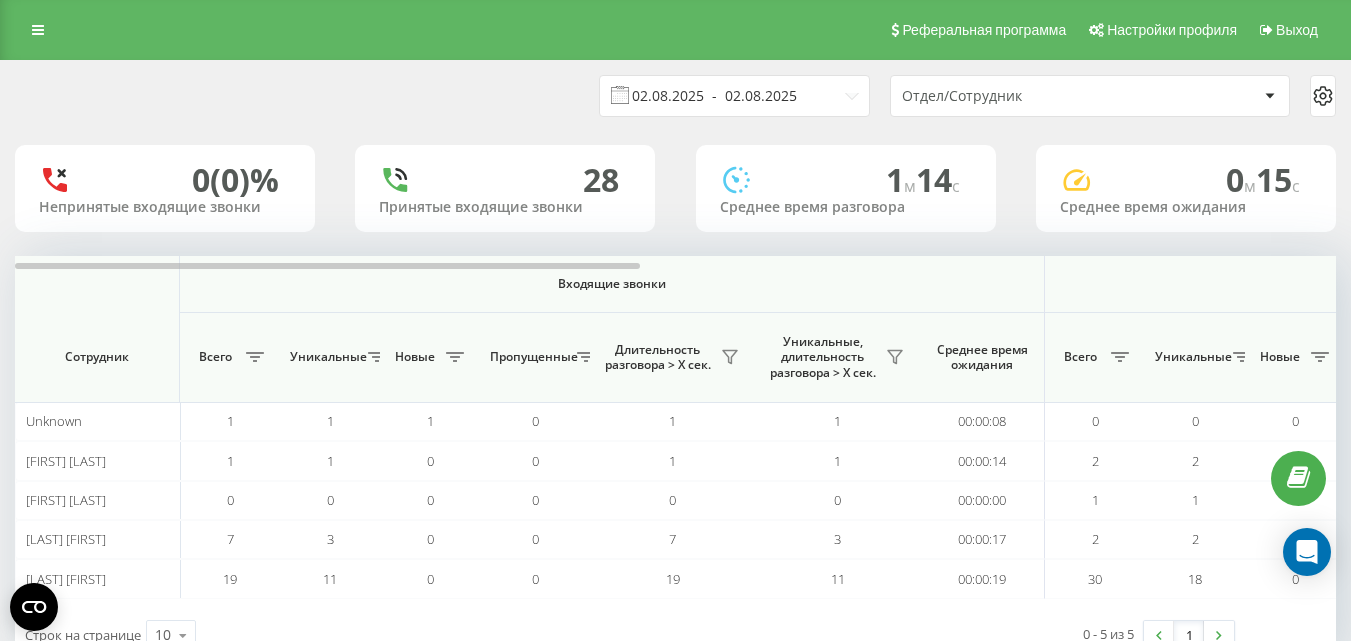 click on "02.08.2025  -  02.08.2025" at bounding box center (734, 96) 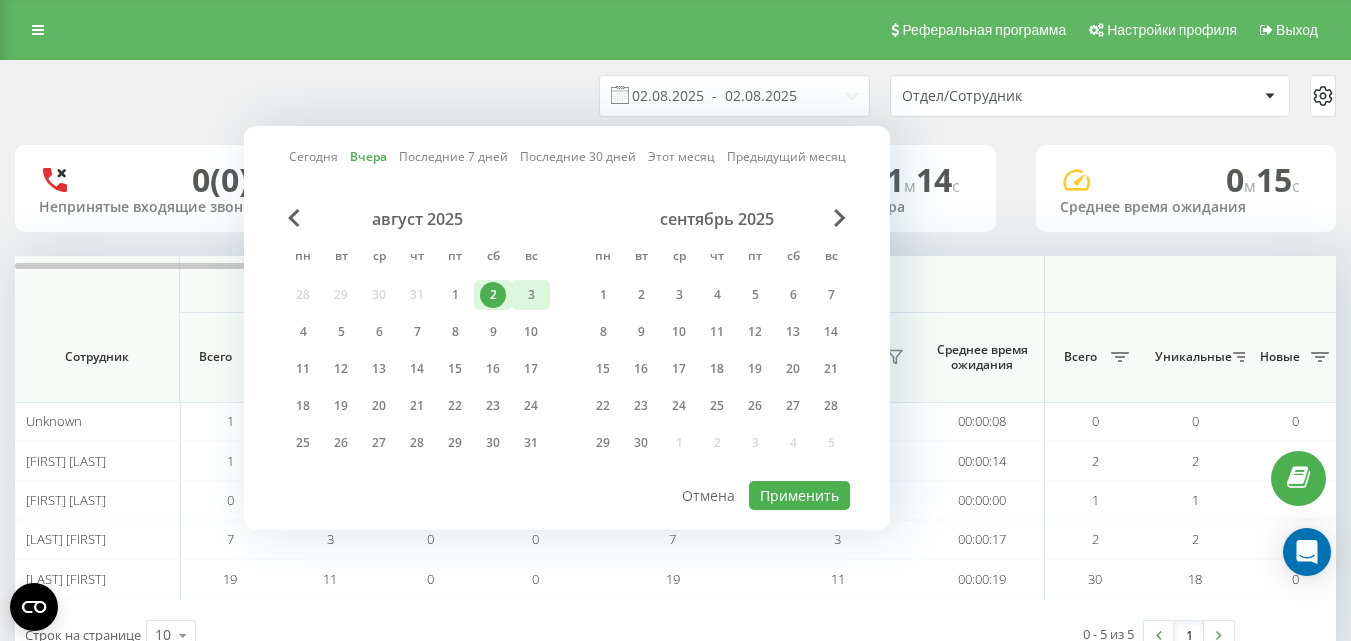 click on "3" at bounding box center [531, 295] 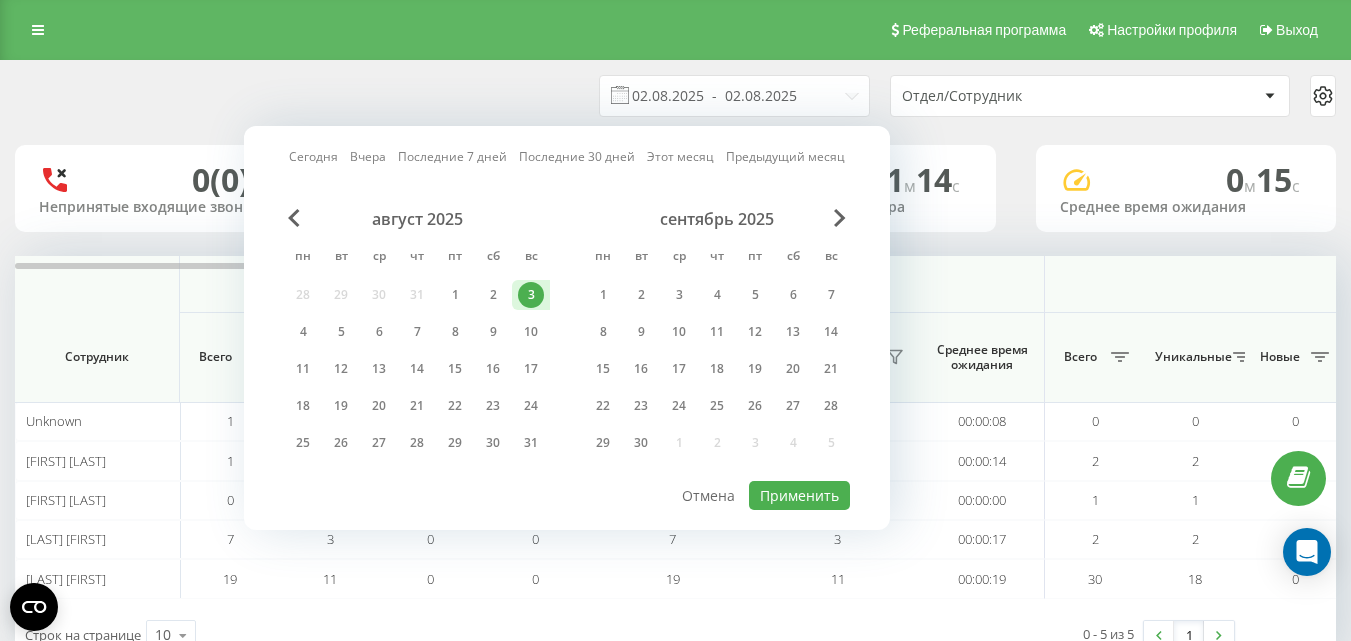 click on "3" at bounding box center [531, 295] 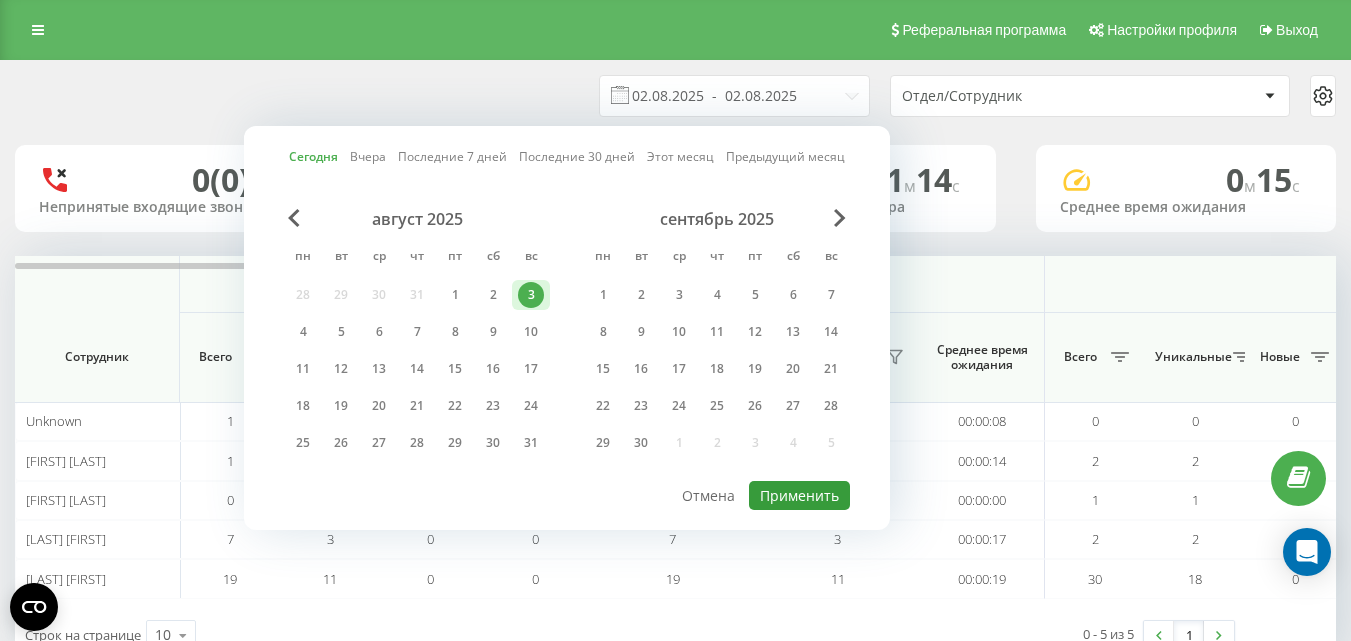 click on "Применить" at bounding box center (799, 495) 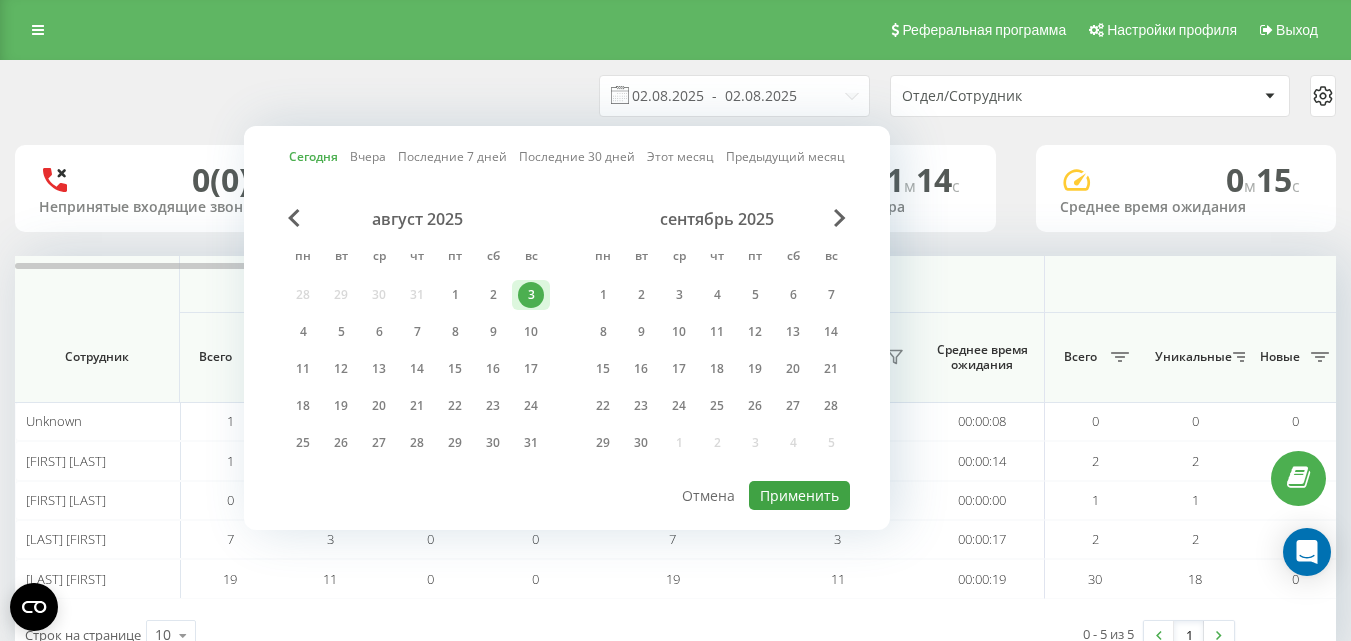 type on "03.08.2025  -  03.08.2025" 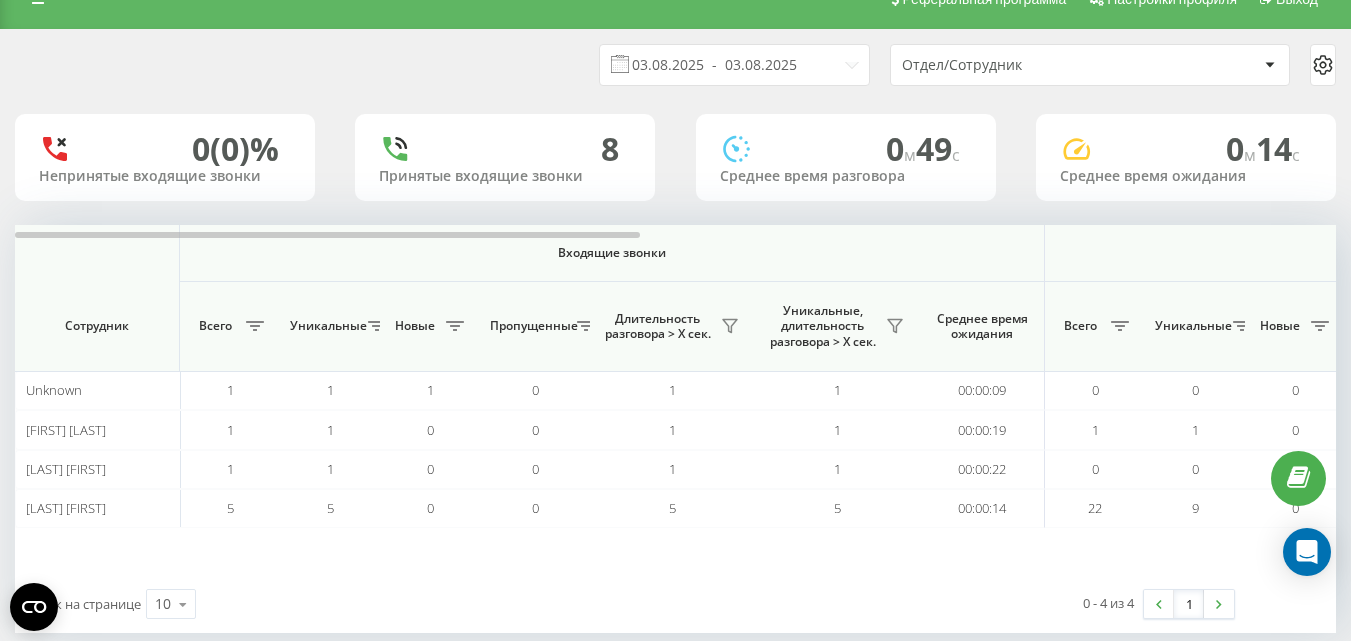 scroll, scrollTop: 0, scrollLeft: 0, axis: both 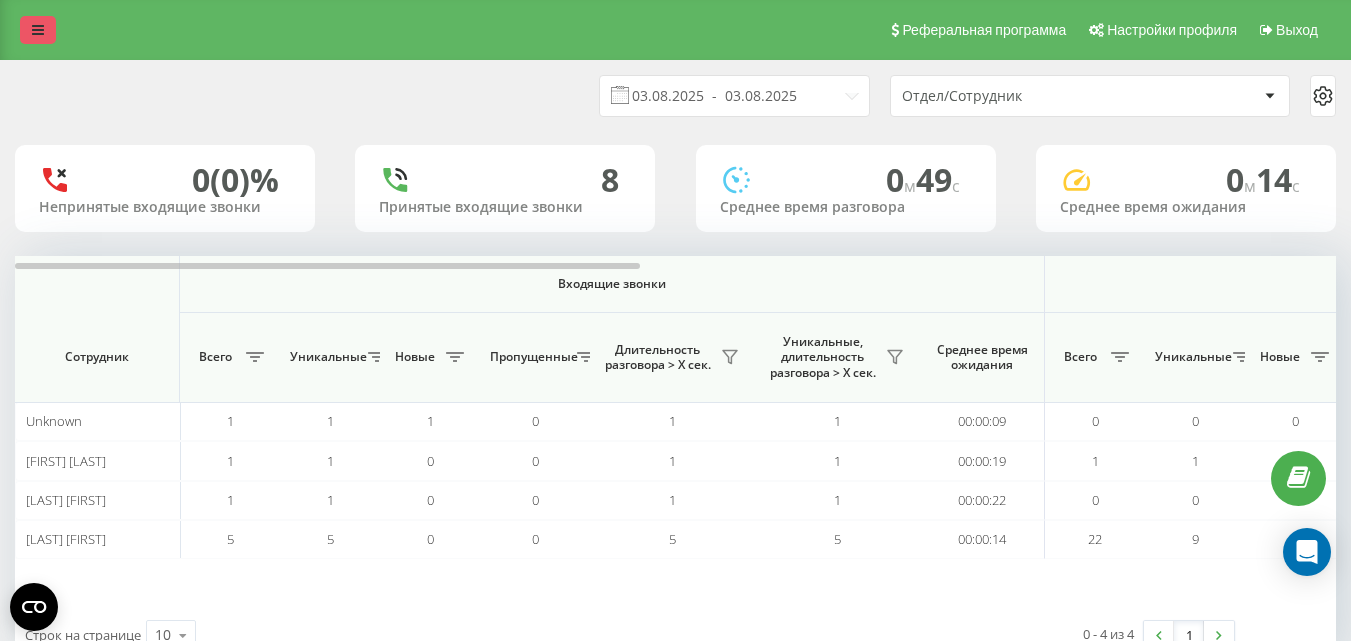 click at bounding box center (38, 30) 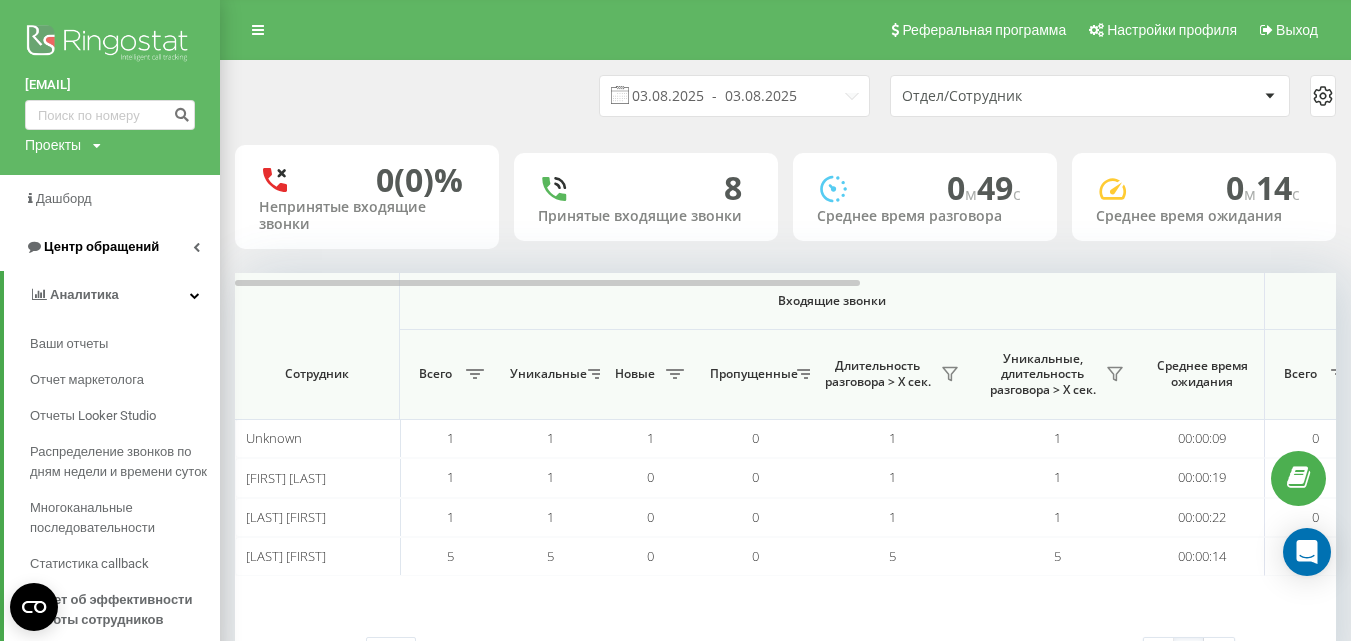 click on "Центр обращений" at bounding box center [101, 246] 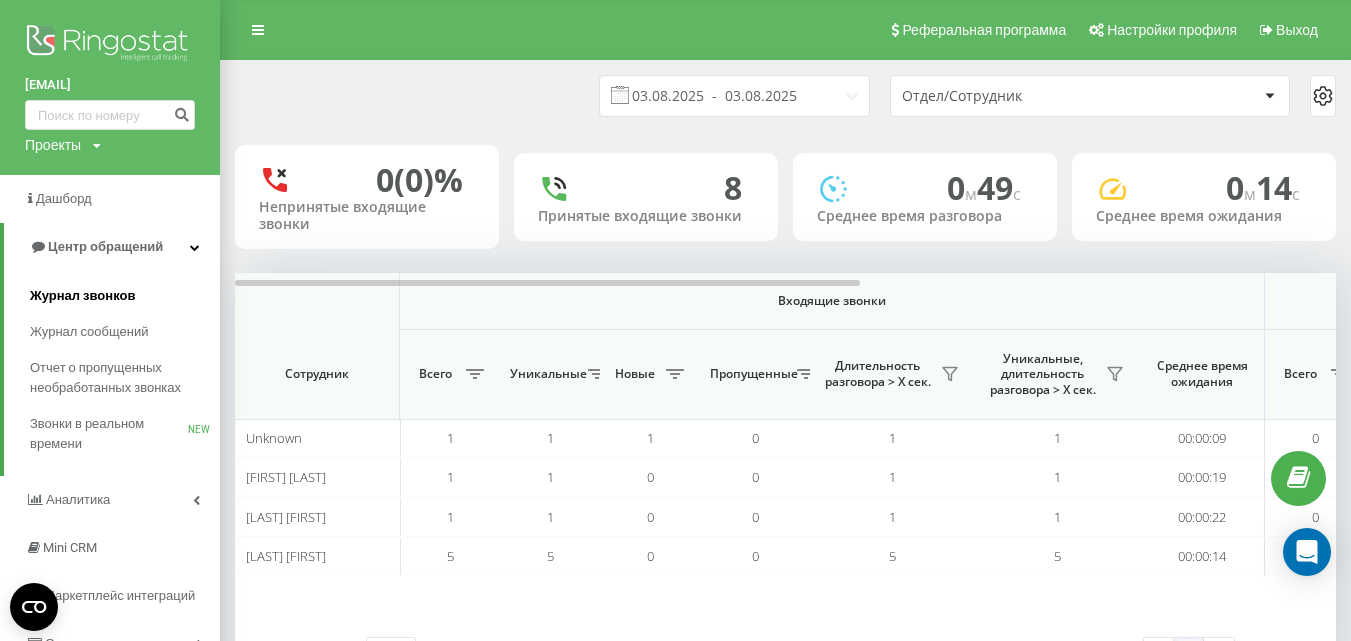 click on "Журнал звонков" at bounding box center (82, 296) 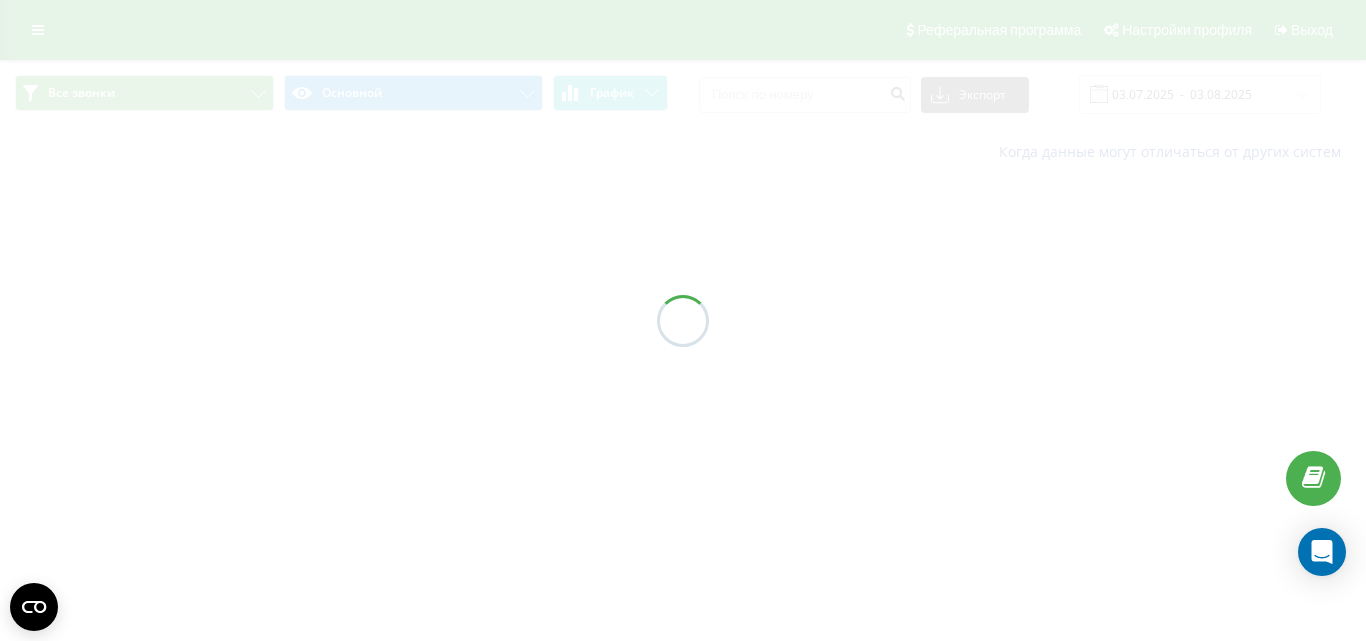 scroll, scrollTop: 0, scrollLeft: 0, axis: both 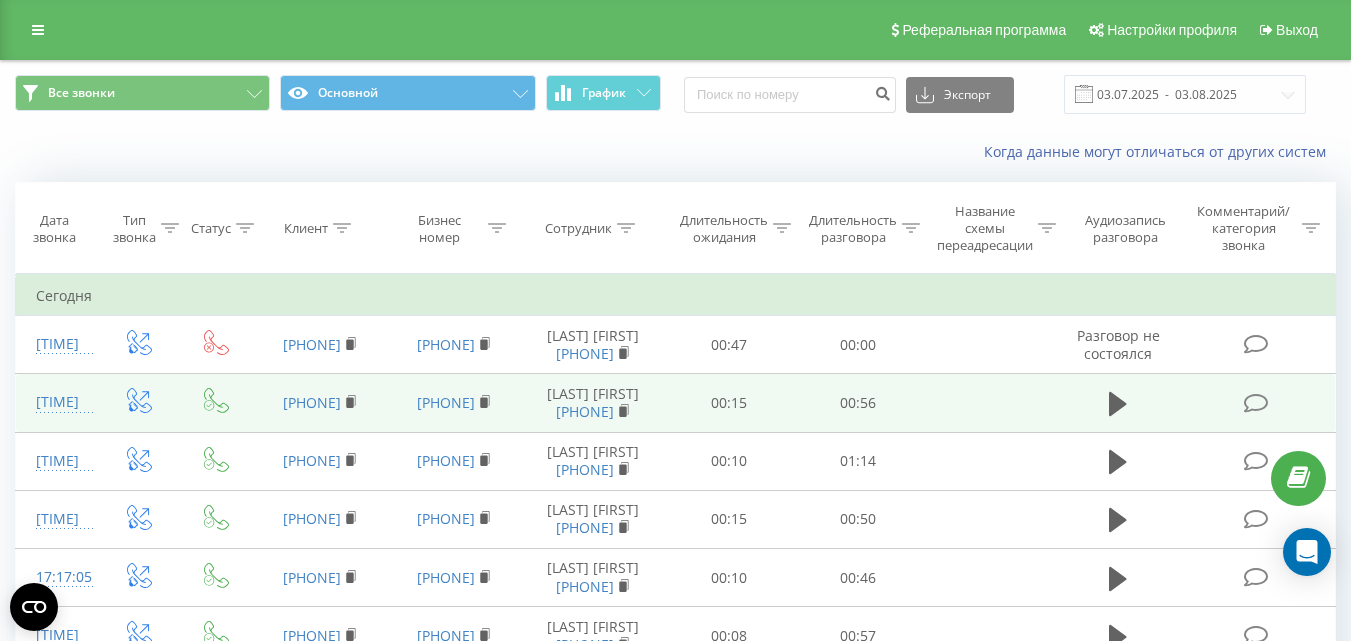 drag, startPoint x: 304, startPoint y: 348, endPoint x: 1183, endPoint y: 470, distance: 887.426 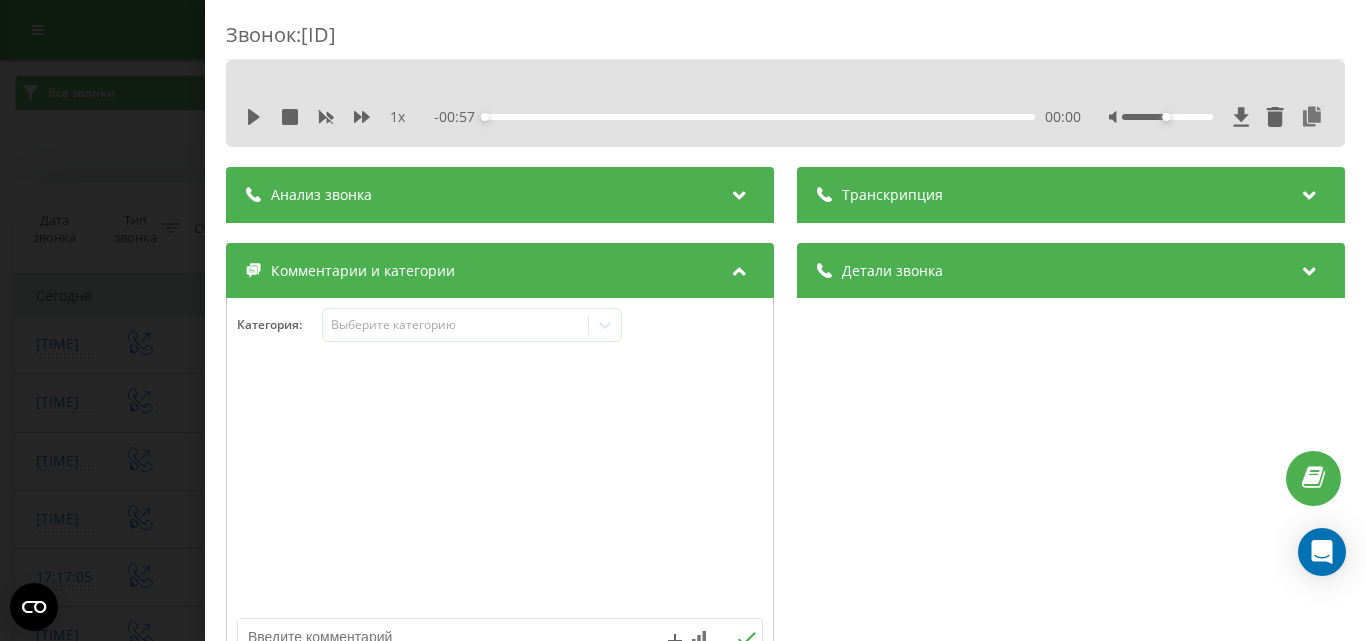 click at bounding box center (1310, 268) 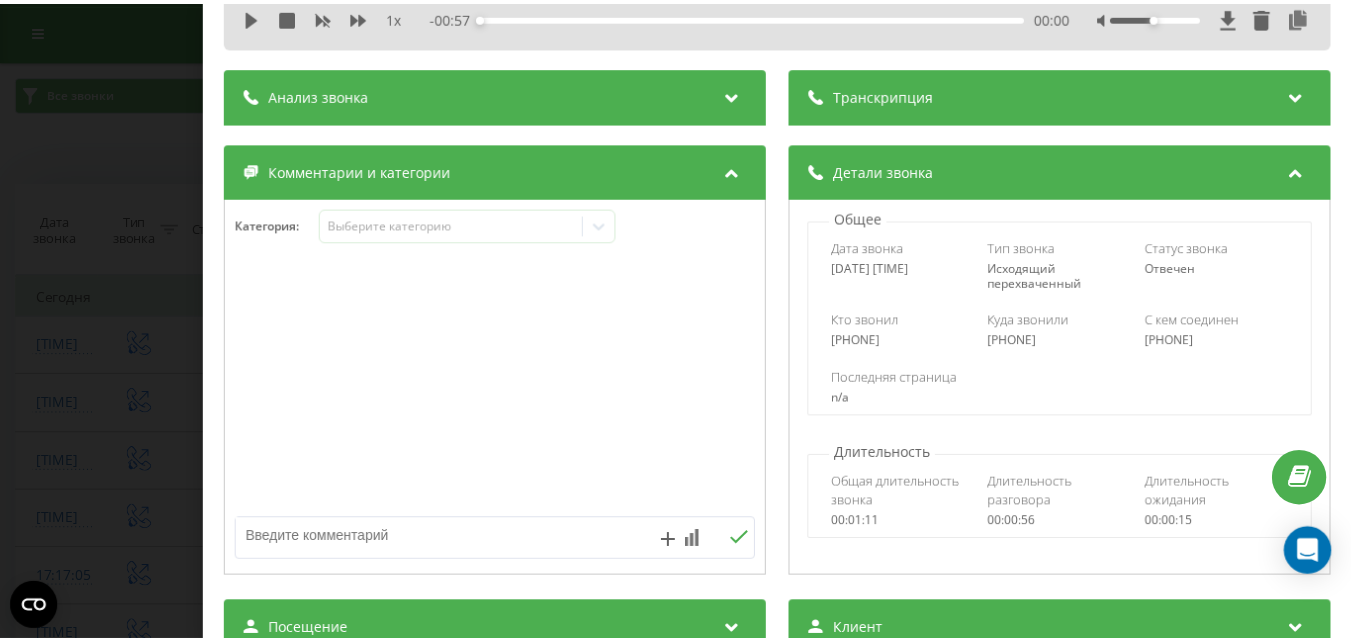 scroll, scrollTop: 0, scrollLeft: 0, axis: both 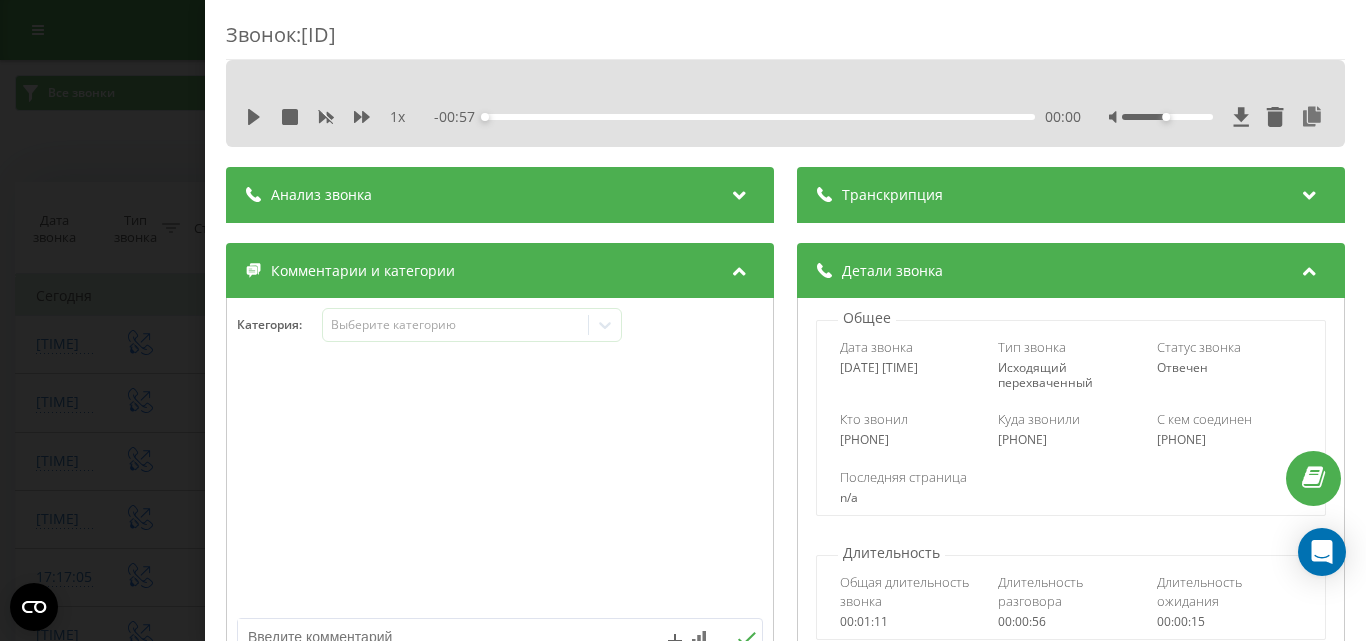 click on "Анализ звонка" at bounding box center (500, 195) 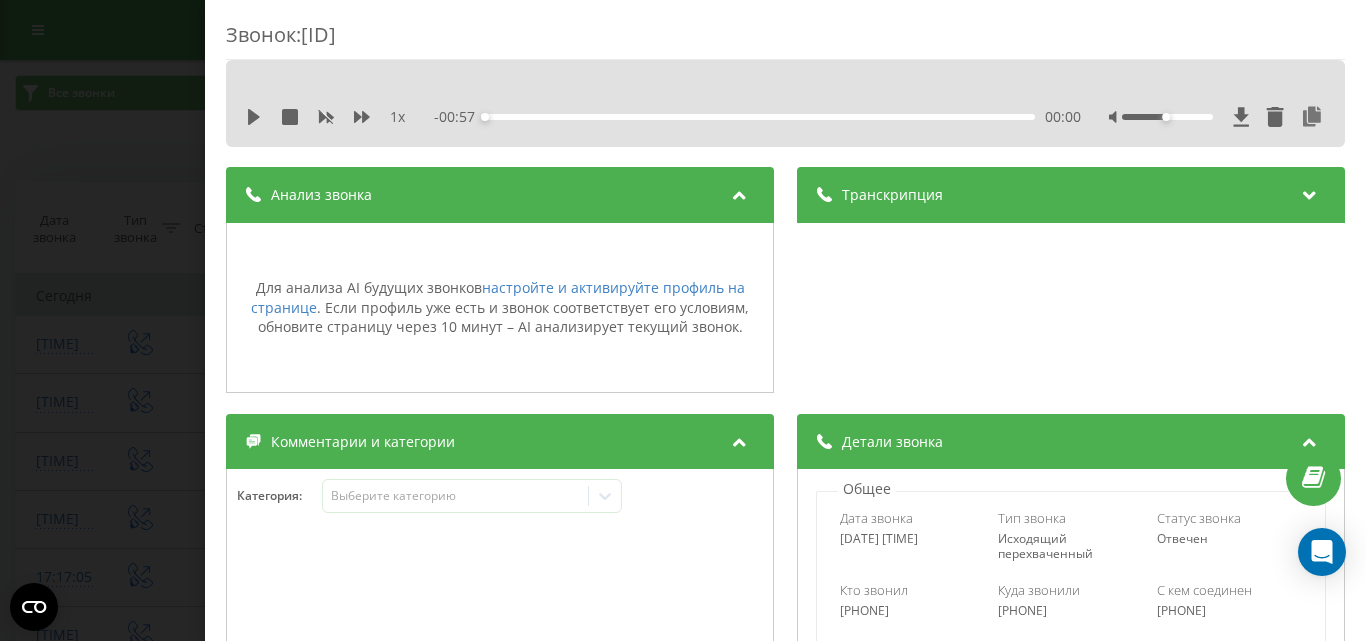 click on "Звонок :  ua12_-1754230976.2043443   1 x  - 00:57 00:00   00:00   Транскрипция Для анализа AI будущих звонков  настройте и активируйте профиль на странице . Если профиль уже есть и звонок соответствует его условиям, обновите страницу через 10 минут – AI анализирует текущий звонок. Анализ звонка Для анализа AI будущих звонков  настройте и активируйте профиль на странице . Если профиль уже есть и звонок соответствует его условиям, обновите страницу через 10 минут – AI анализирует текущий звонок. Детали звонка Общее Дата звонка 2025-08-03 17:22:56 Тип звонка Исходящий перехваченный Отвечен n/a : n/a" at bounding box center (683, 320) 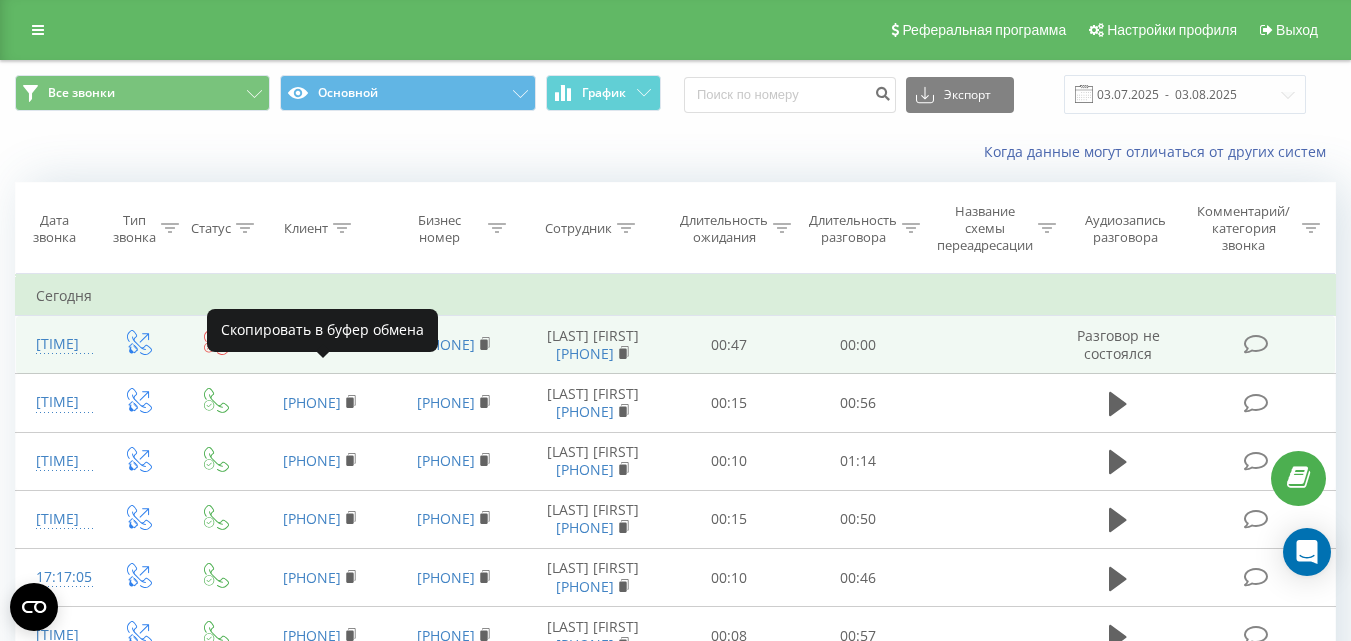 click 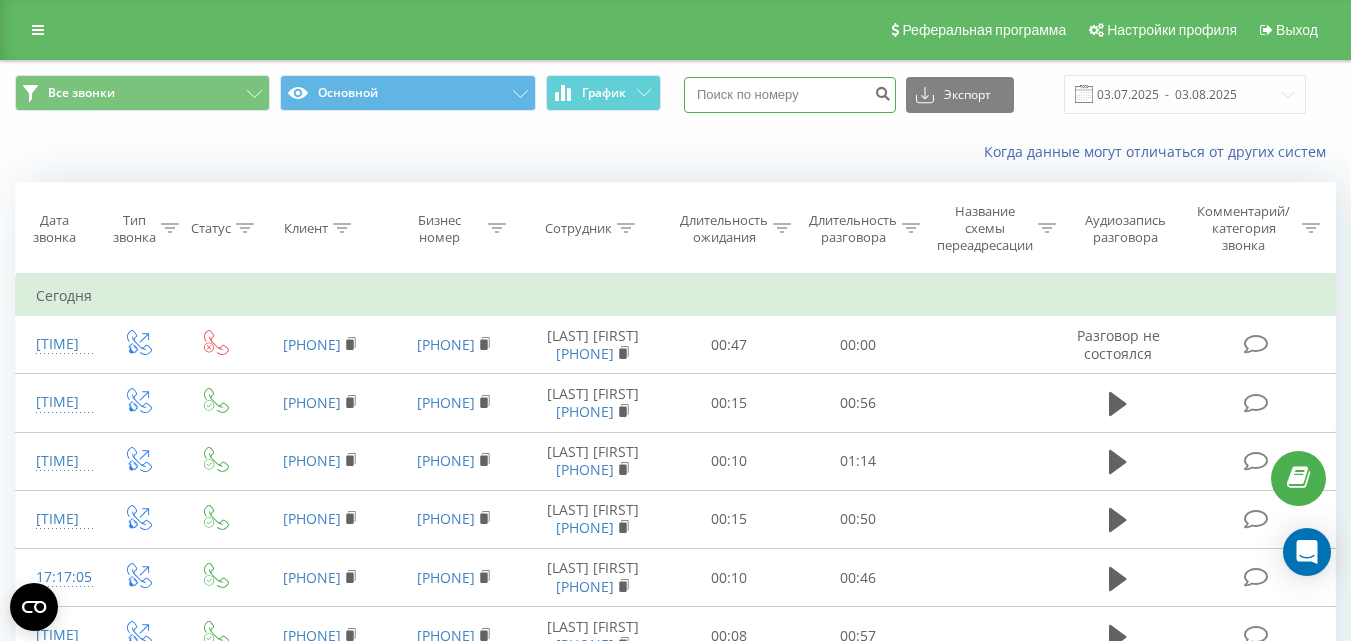 click at bounding box center [790, 95] 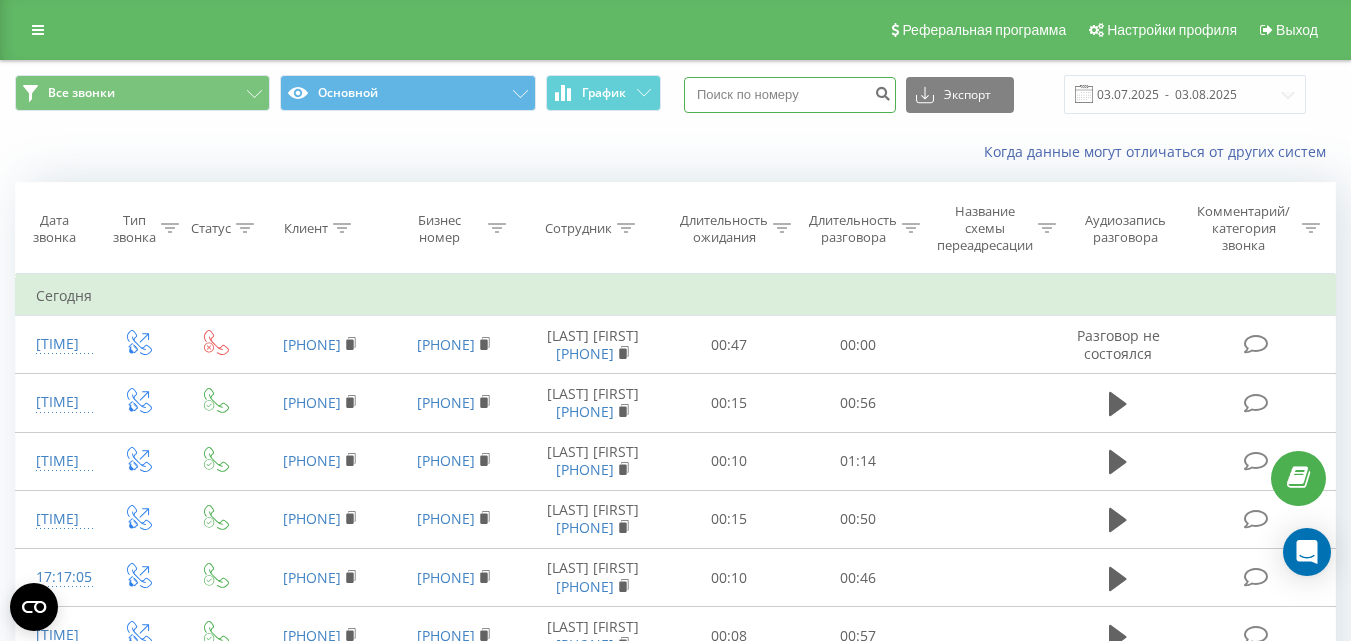 paste on "380963786182" 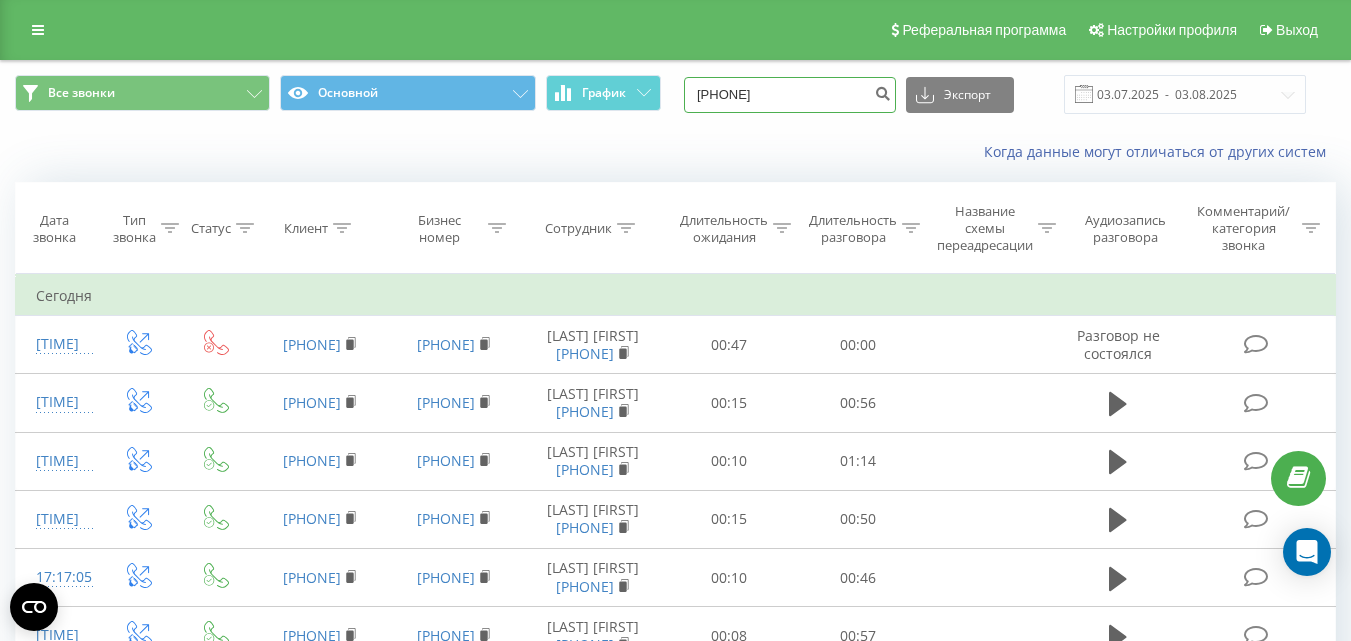type on "380963786182" 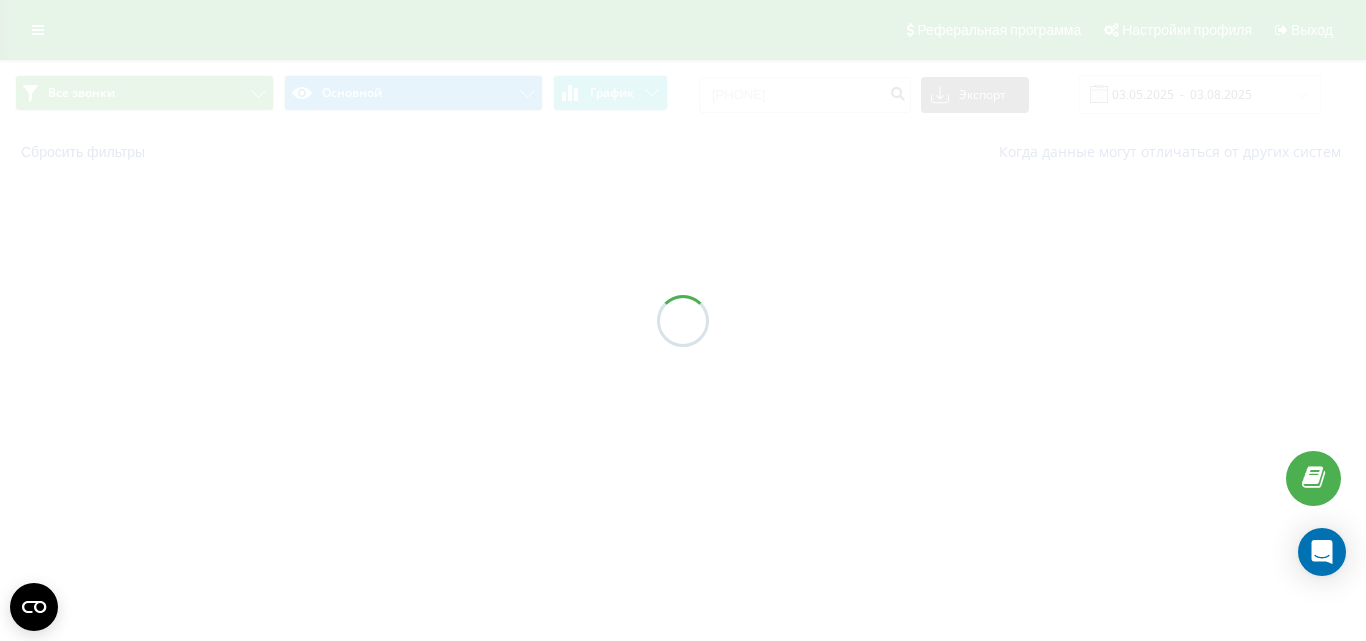 scroll, scrollTop: 0, scrollLeft: 0, axis: both 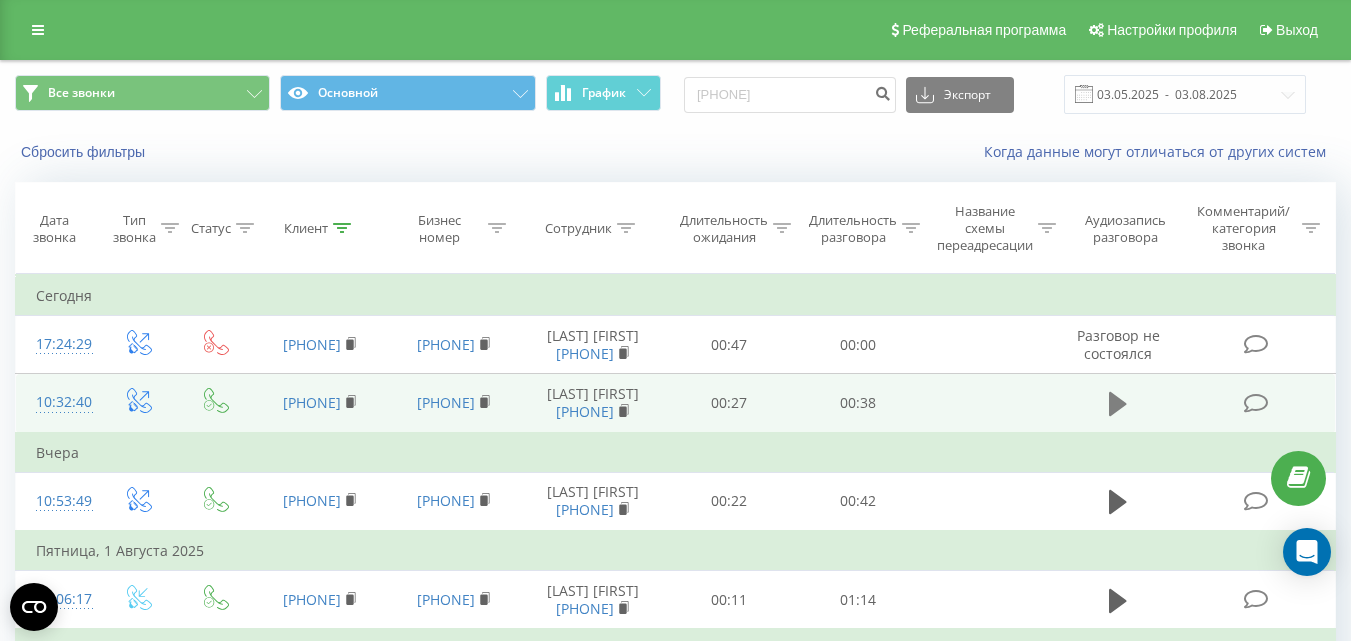 click 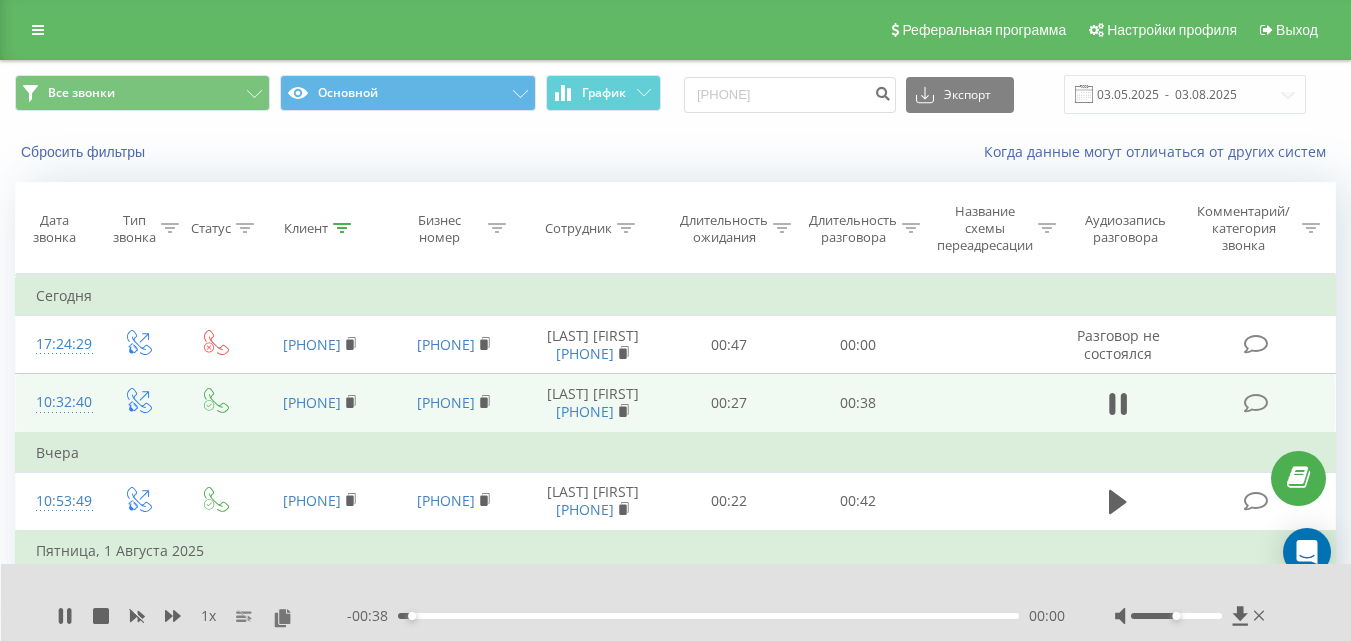drag, startPoint x: 1169, startPoint y: 611, endPoint x: 1195, endPoint y: 617, distance: 26.683329 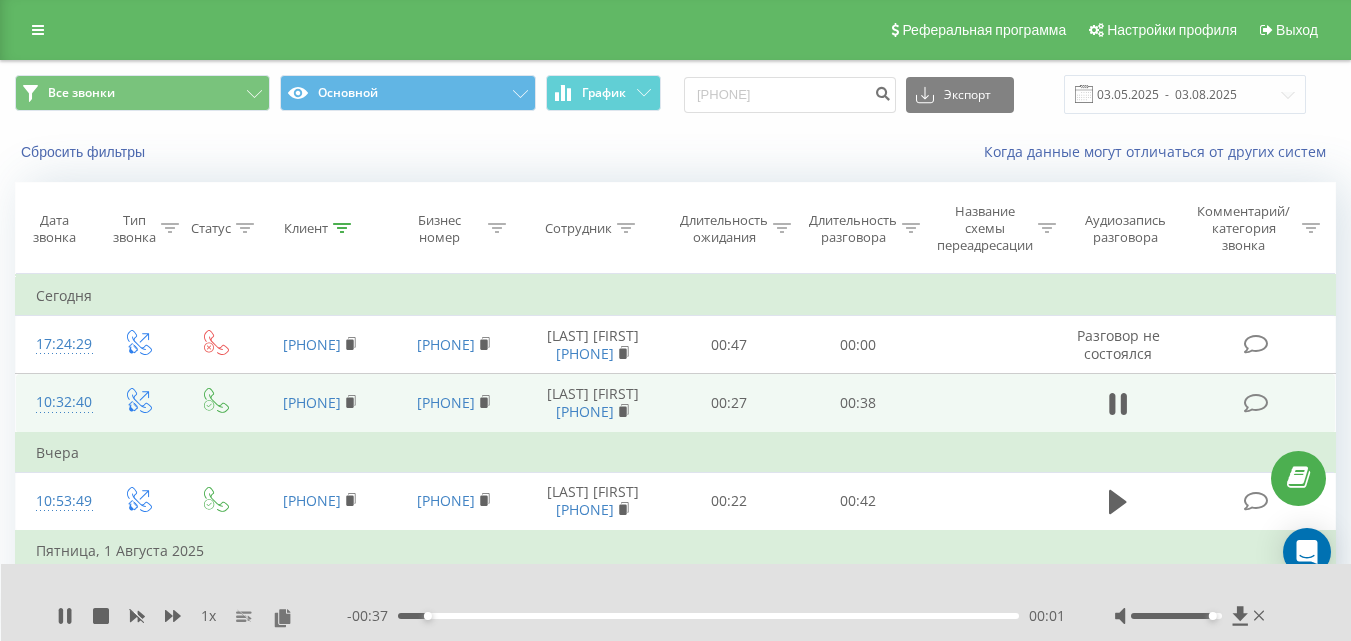 drag, startPoint x: 1196, startPoint y: 617, endPoint x: 1217, endPoint y: 617, distance: 21 